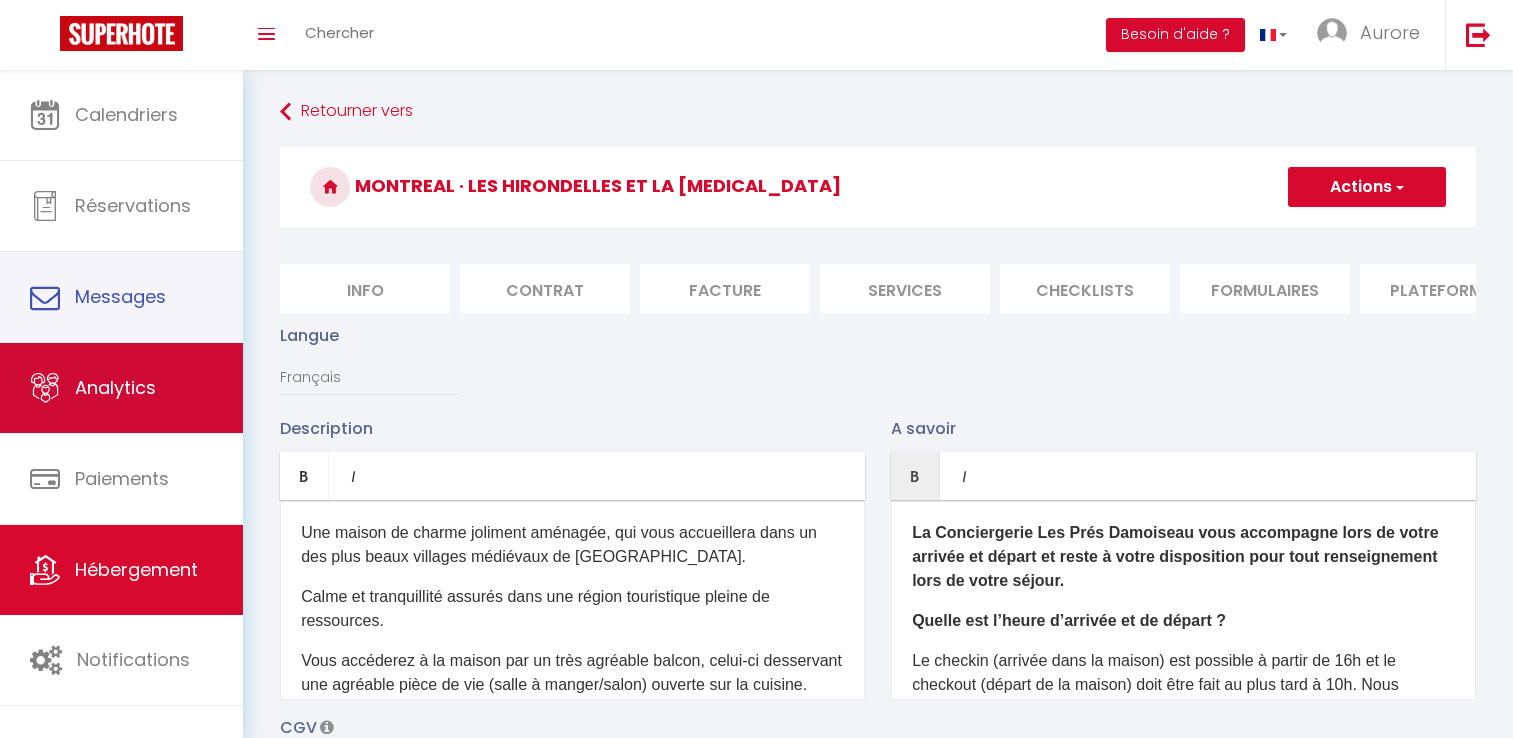 scroll, scrollTop: 764, scrollLeft: 0, axis: vertical 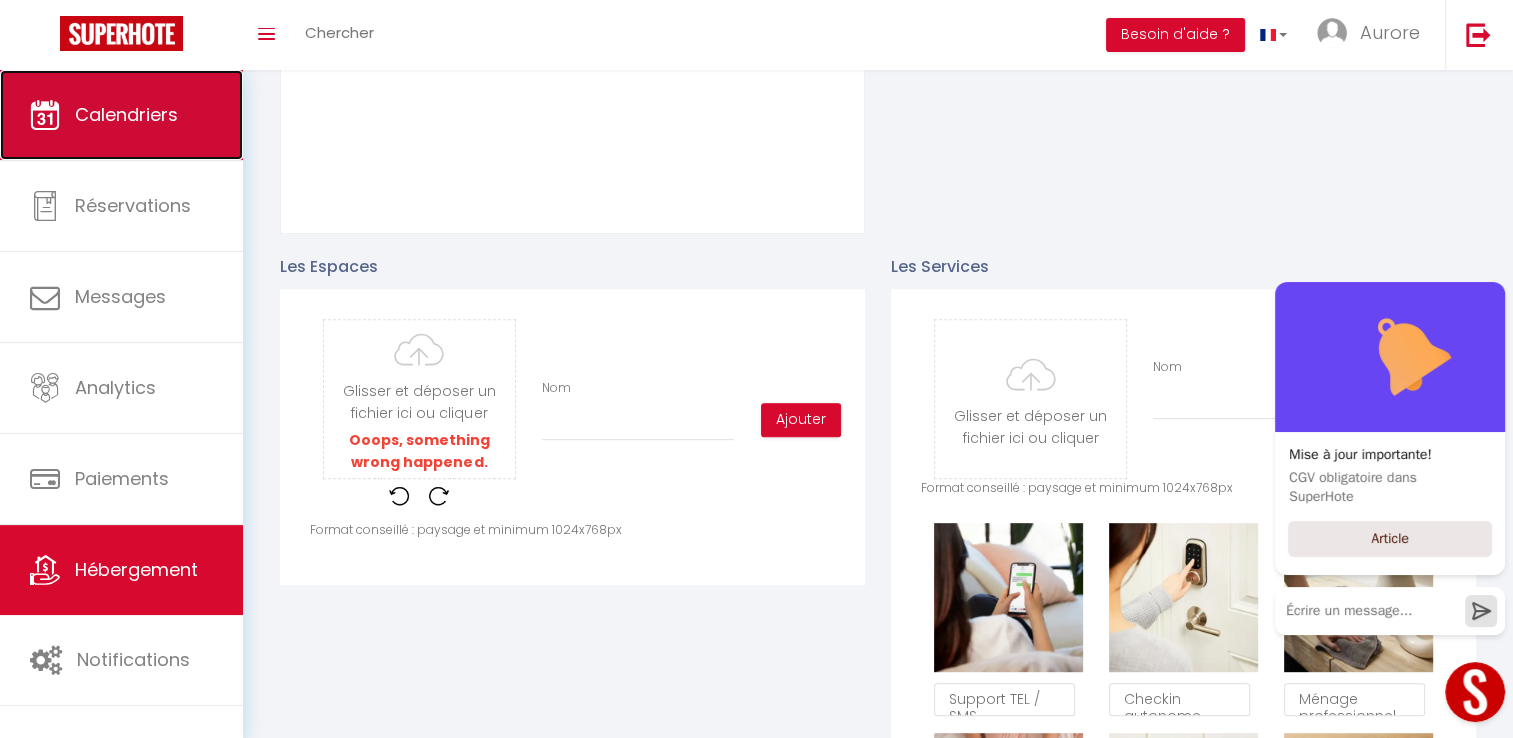 click on "Calendriers" at bounding box center [121, 115] 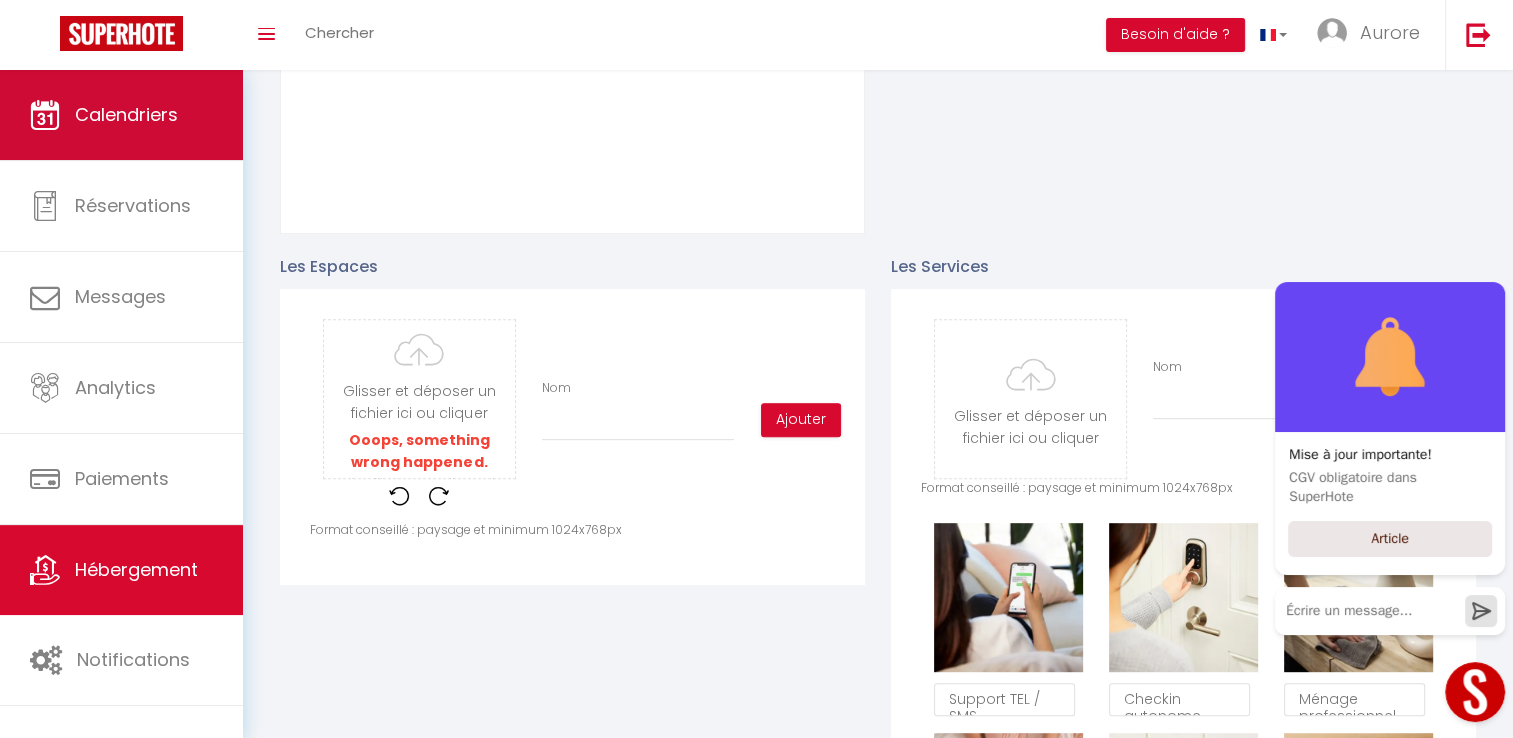 scroll, scrollTop: 0, scrollLeft: 0, axis: both 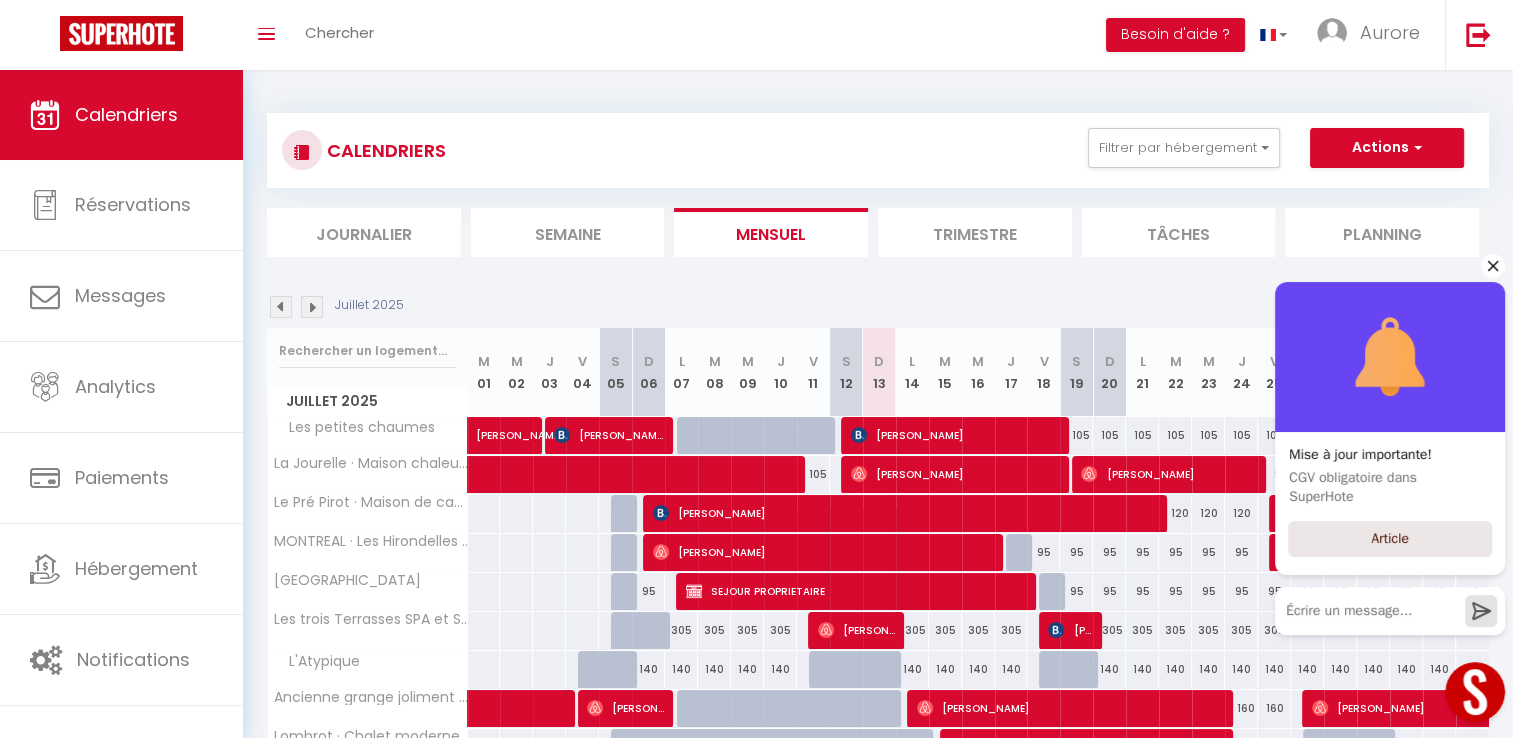 click 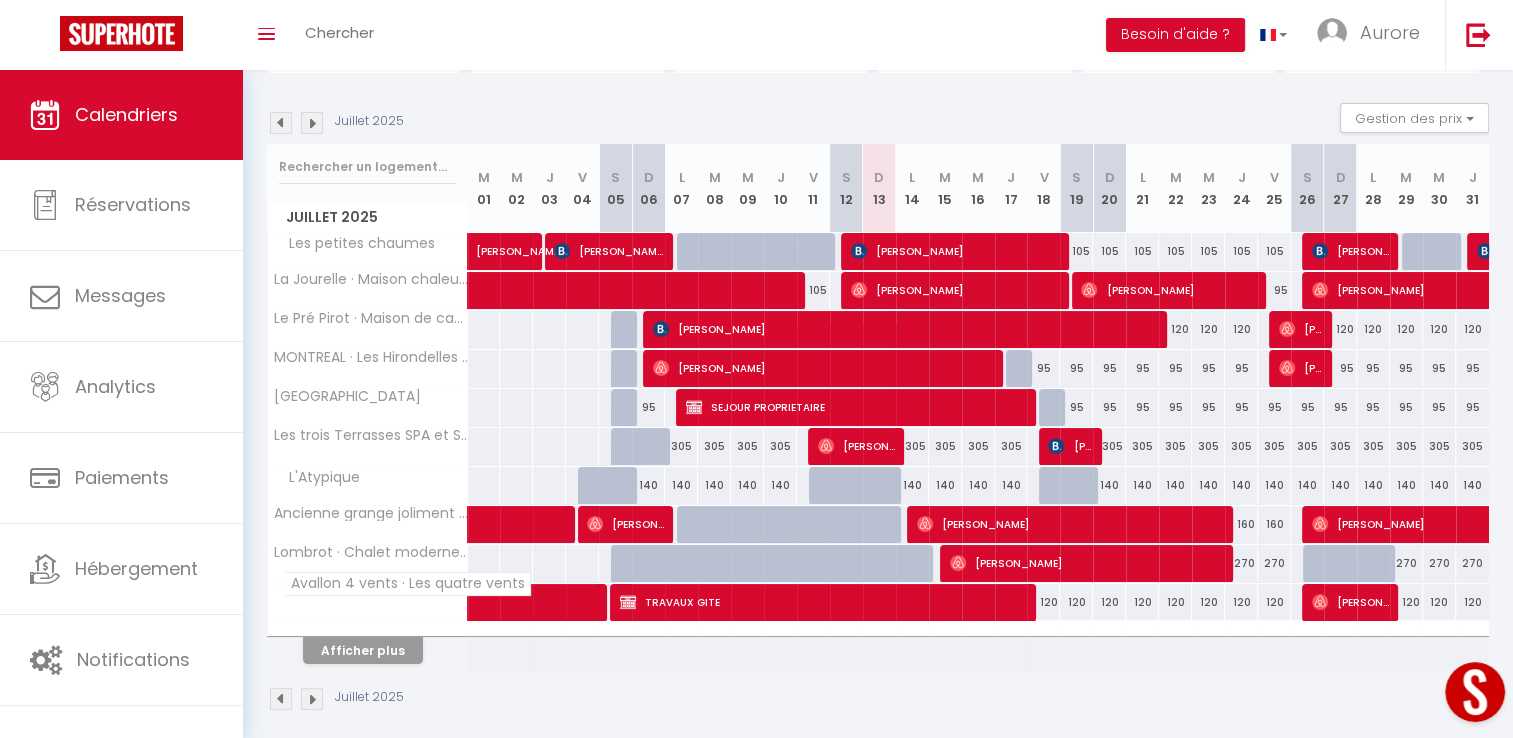 scroll, scrollTop: 196, scrollLeft: 0, axis: vertical 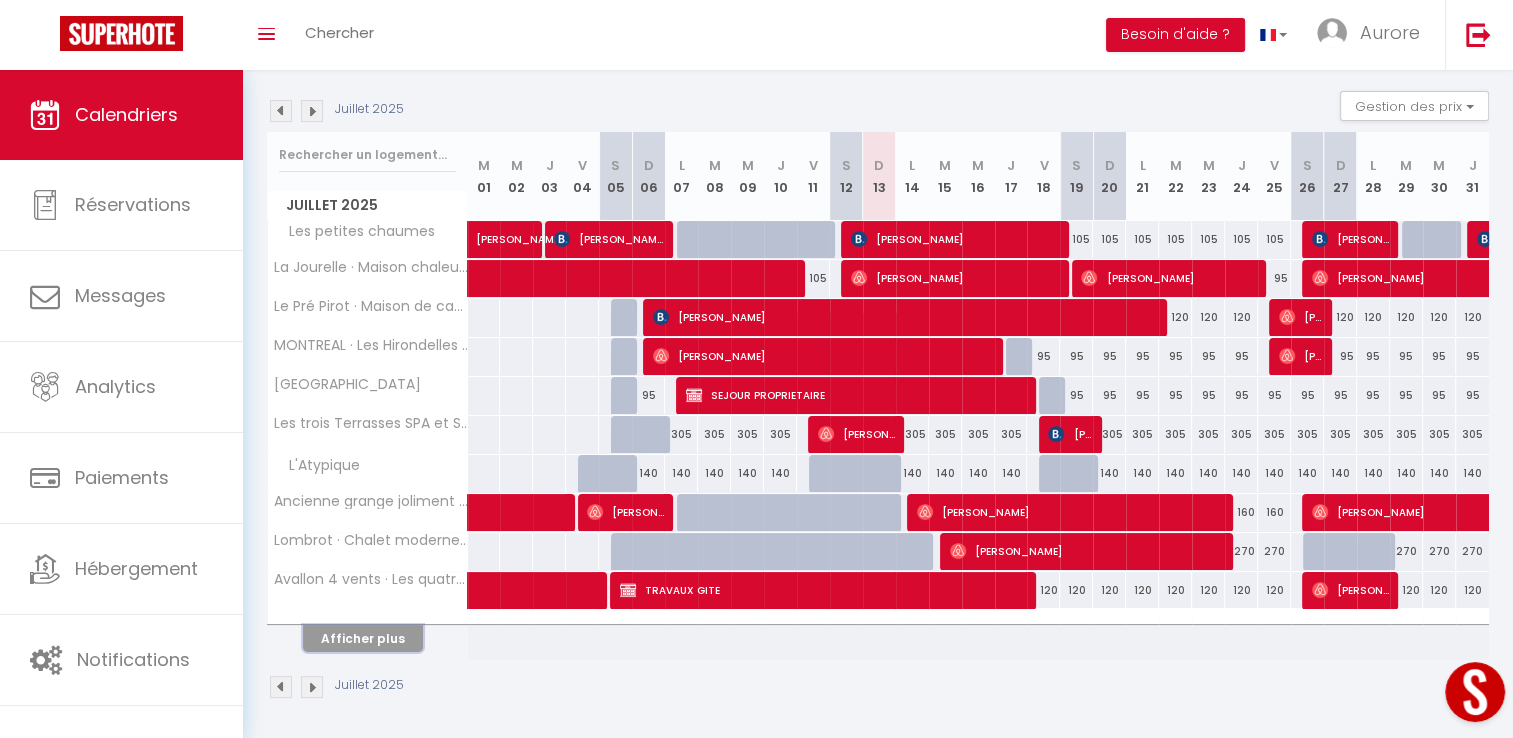 click on "Afficher plus" at bounding box center (363, 638) 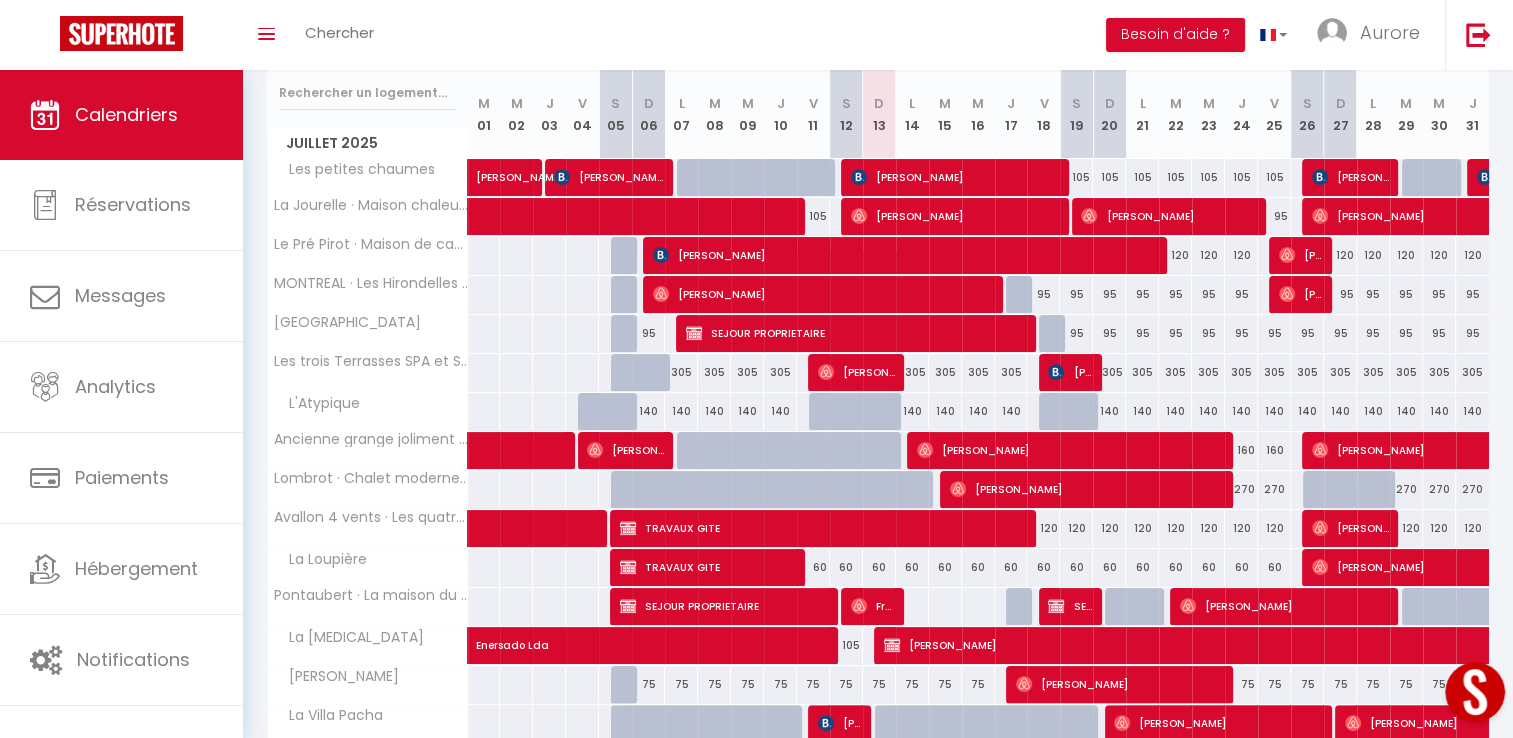 scroll, scrollTop: 158, scrollLeft: 0, axis: vertical 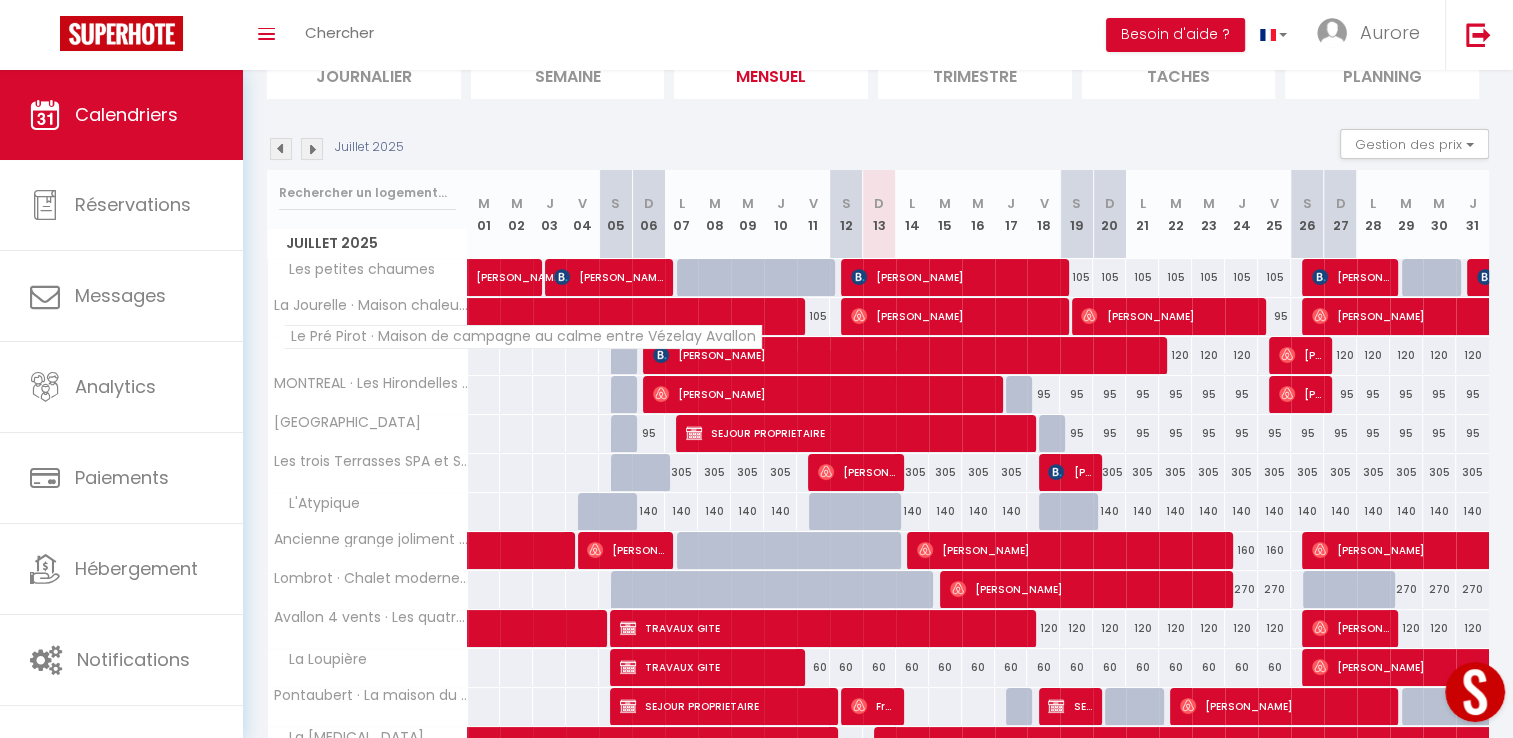 click on "Le Pré Pirot · Maison de campagne au calme entre Vézelay  Avallon" at bounding box center [522, 337] 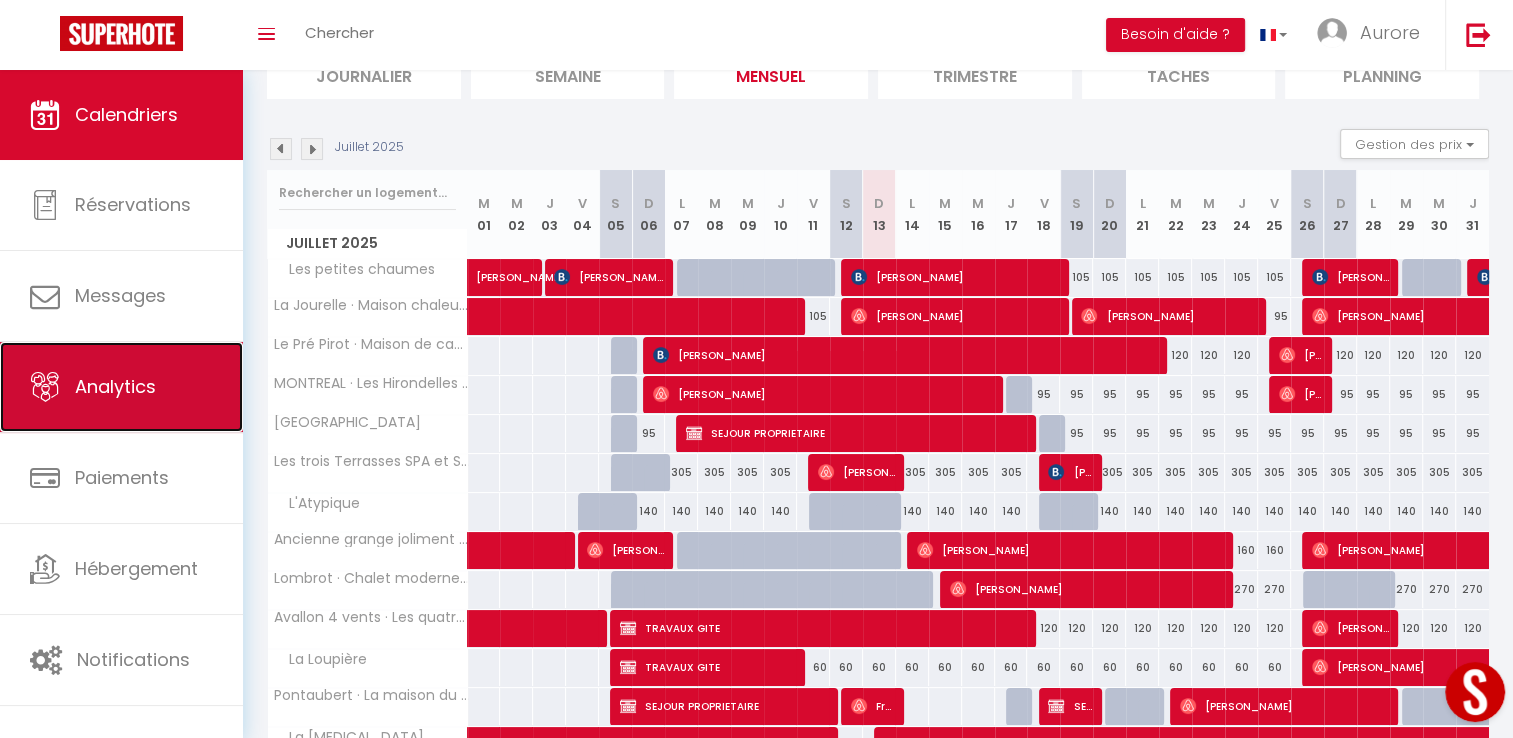 click on "Analytics" at bounding box center (121, 387) 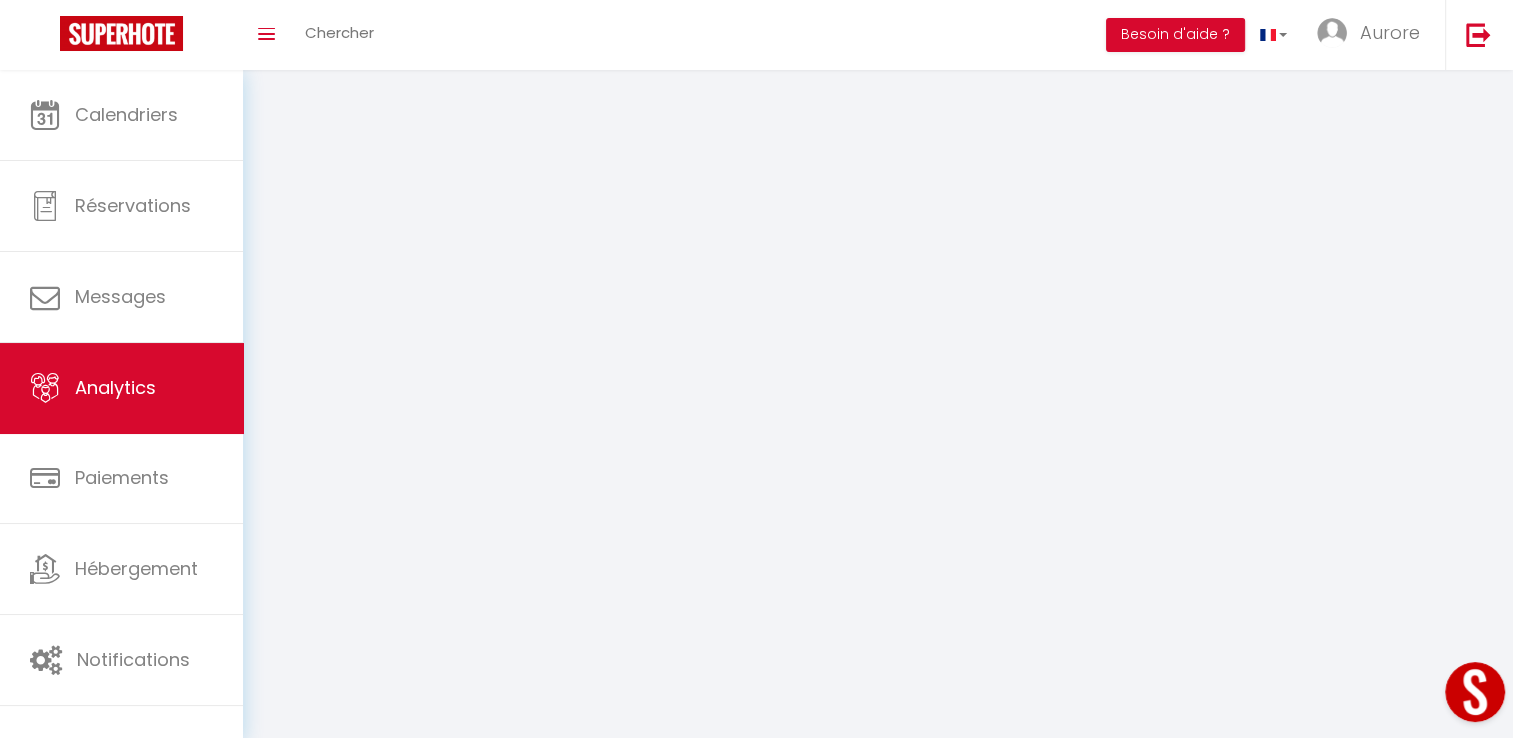 scroll, scrollTop: 0, scrollLeft: 0, axis: both 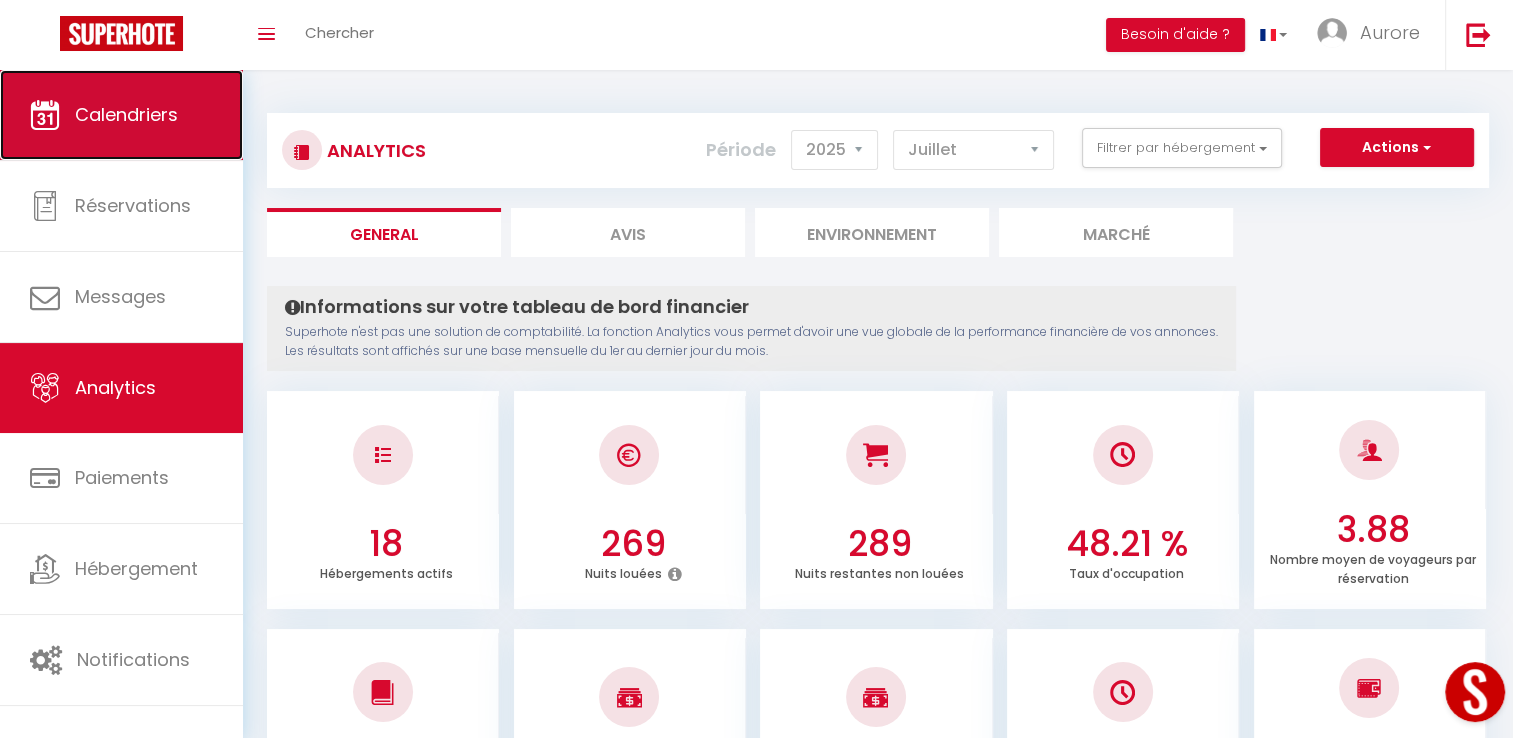click on "Calendriers" at bounding box center (121, 115) 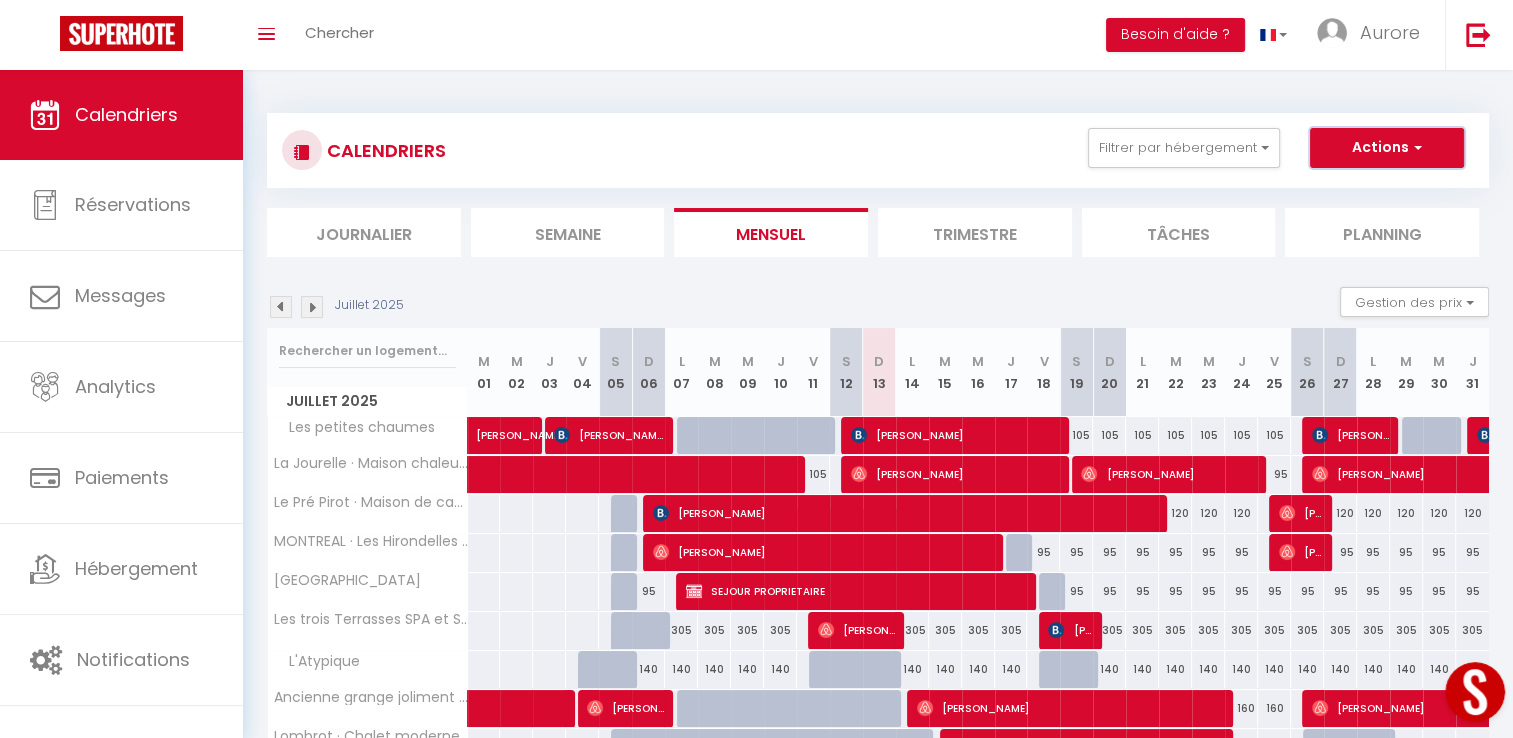 click on "Actions" at bounding box center [1387, 148] 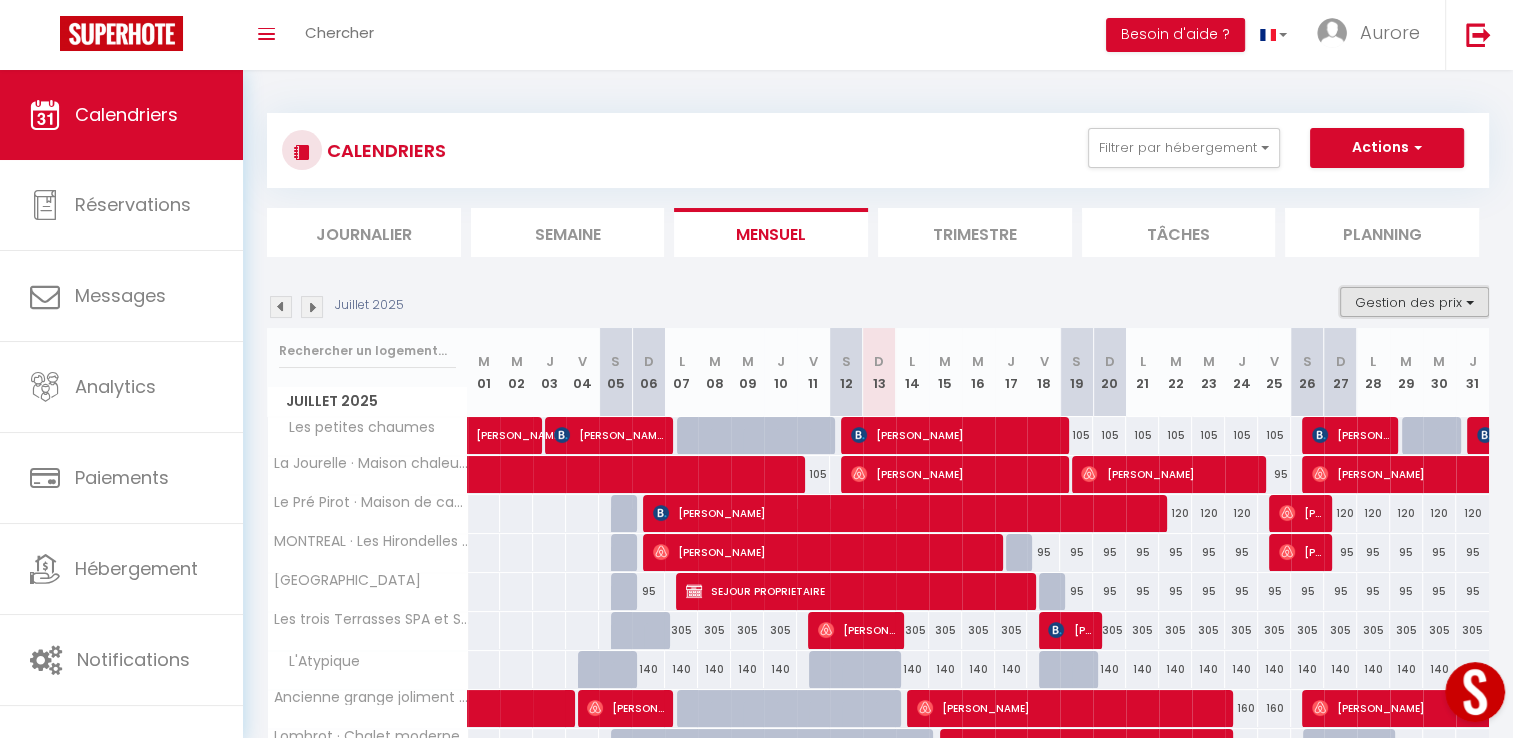 click on "Gestion des prix" at bounding box center (1414, 302) 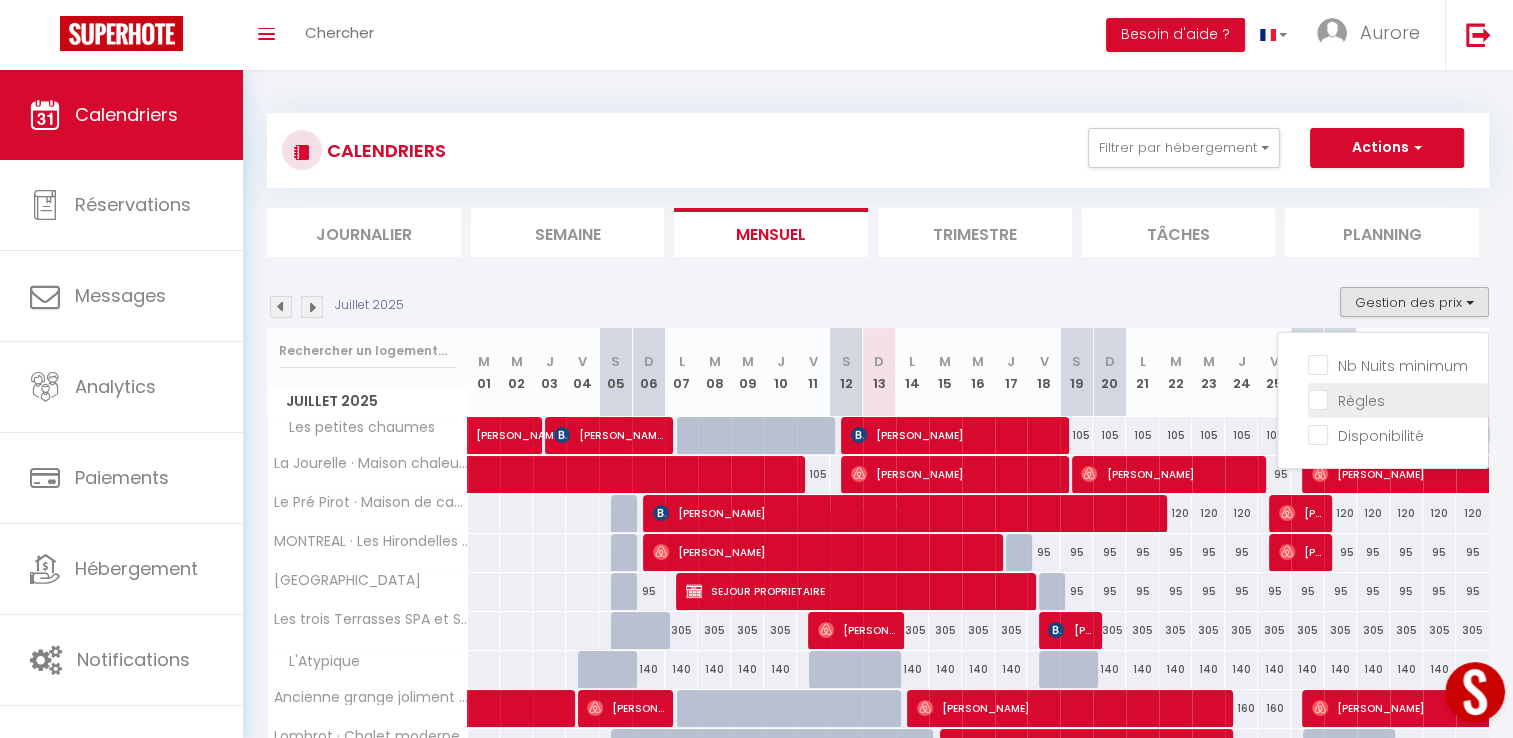click on "Règles" at bounding box center (1398, 399) 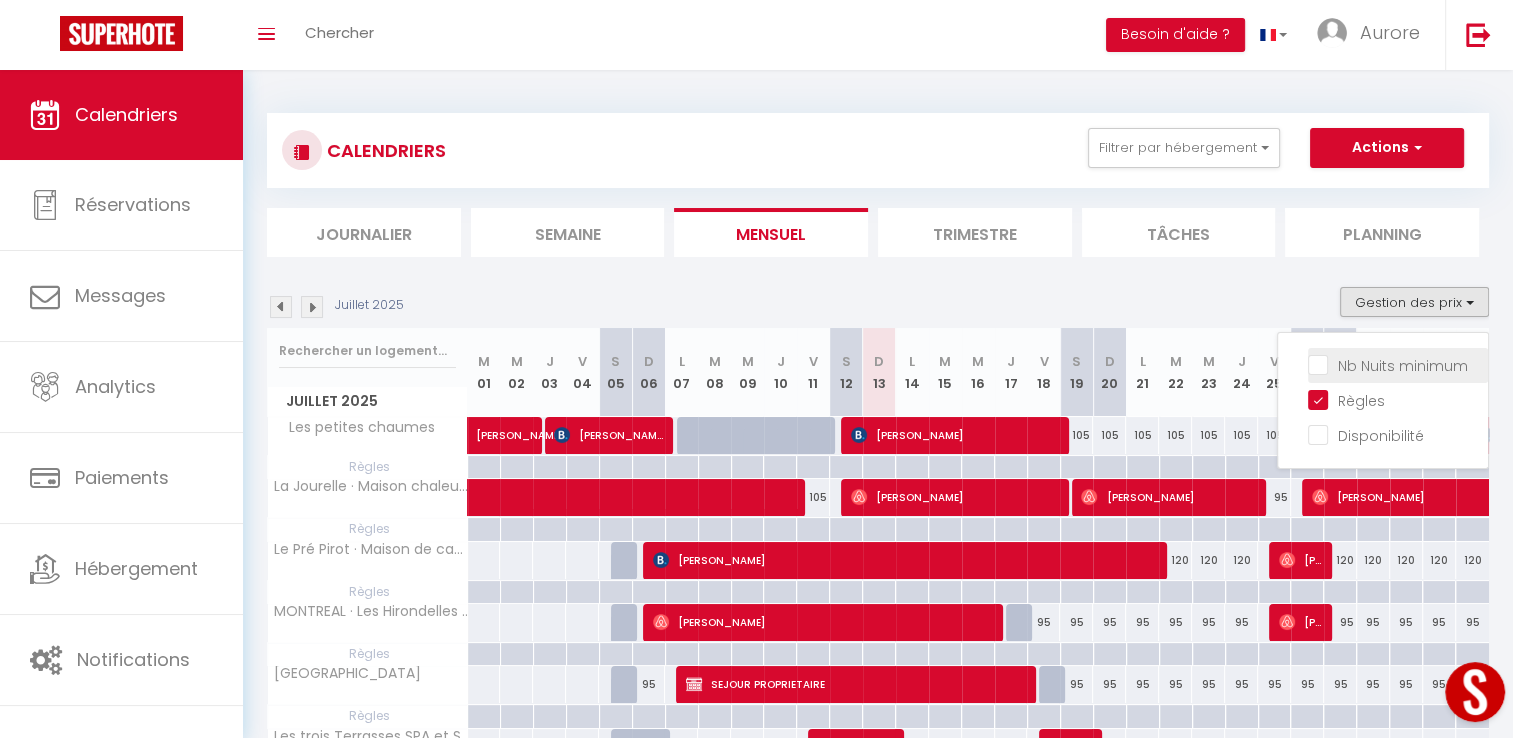 click on "Nb Nuits minimum" at bounding box center (1398, 364) 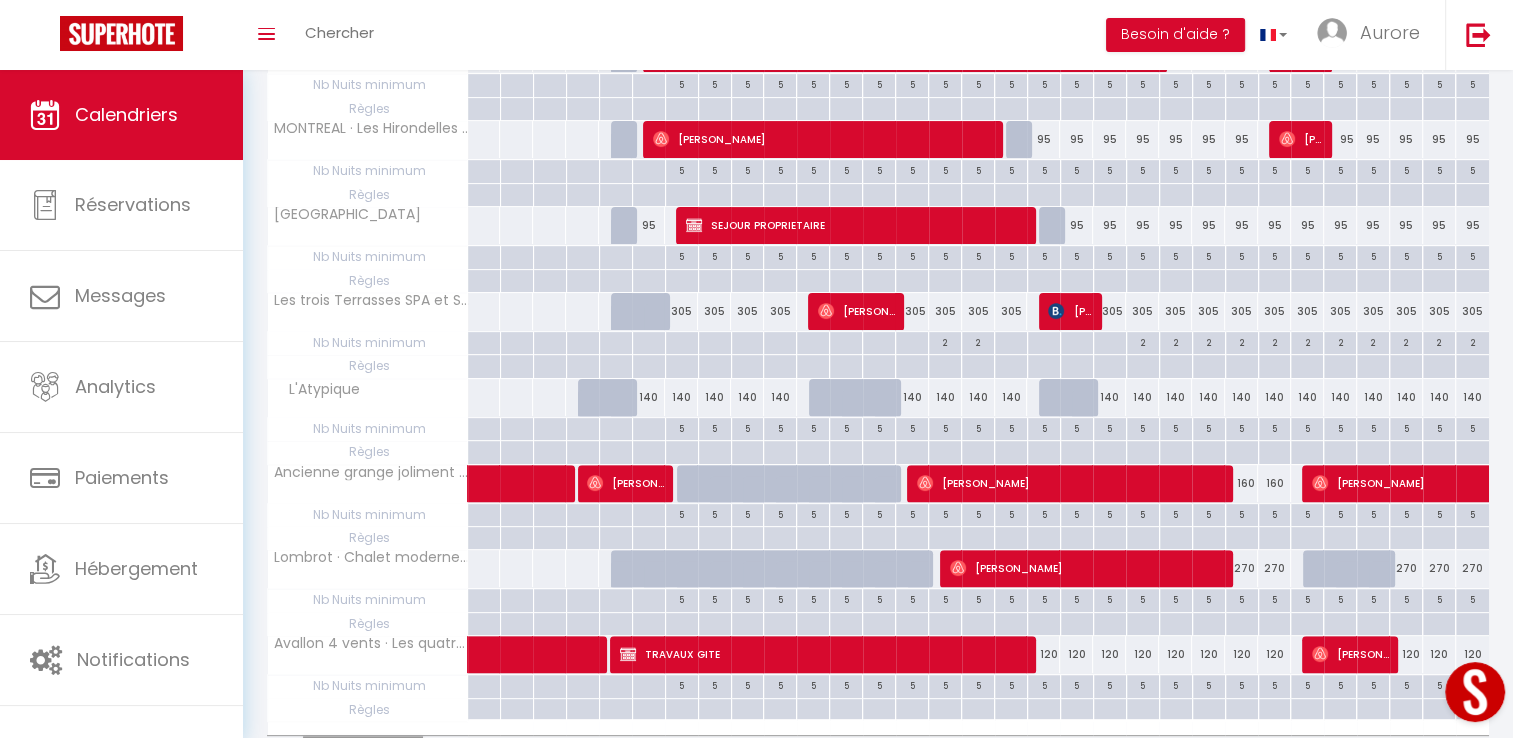 scroll, scrollTop: 660, scrollLeft: 0, axis: vertical 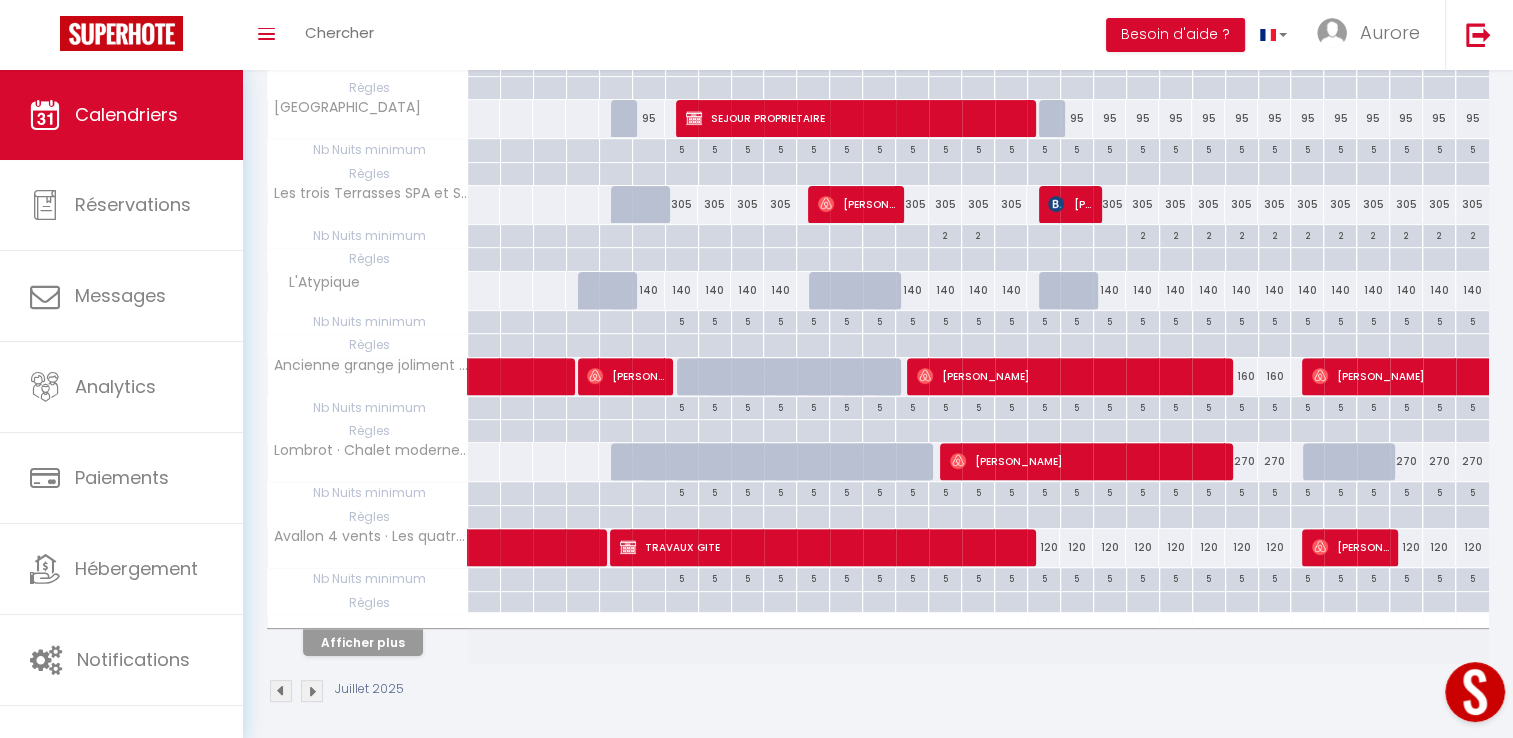 click at bounding box center [312, 691] 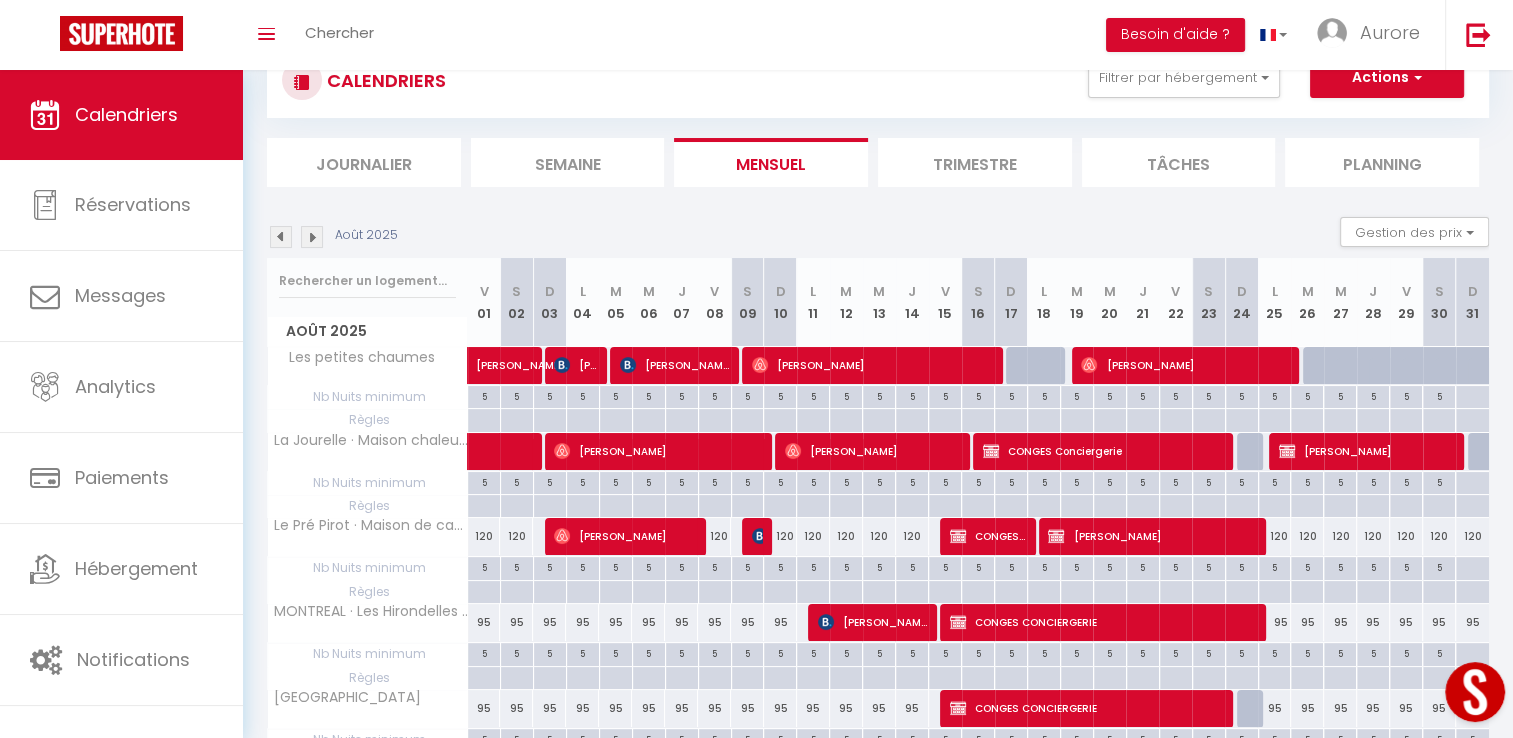 scroll, scrollTop: 660, scrollLeft: 0, axis: vertical 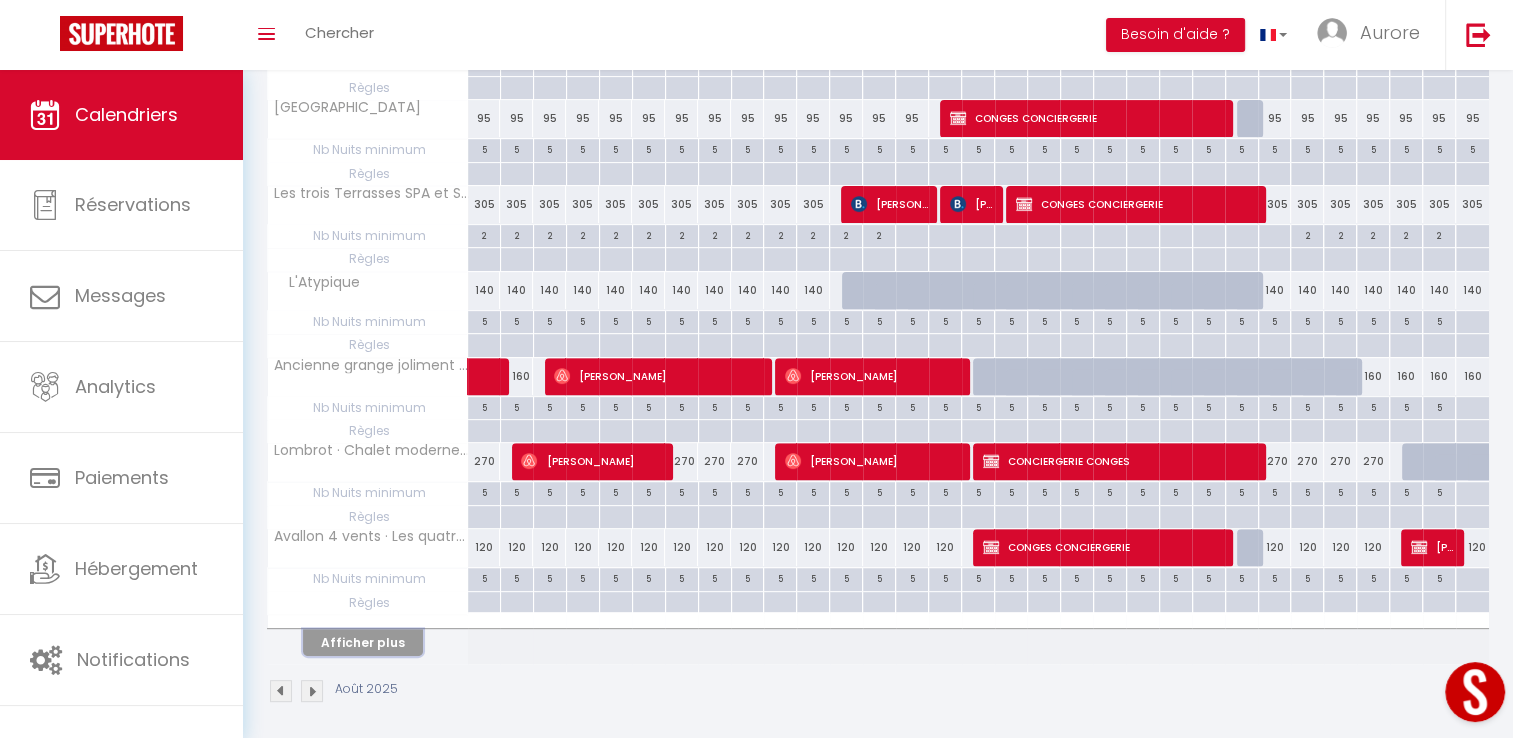 click on "Afficher plus" at bounding box center (363, 642) 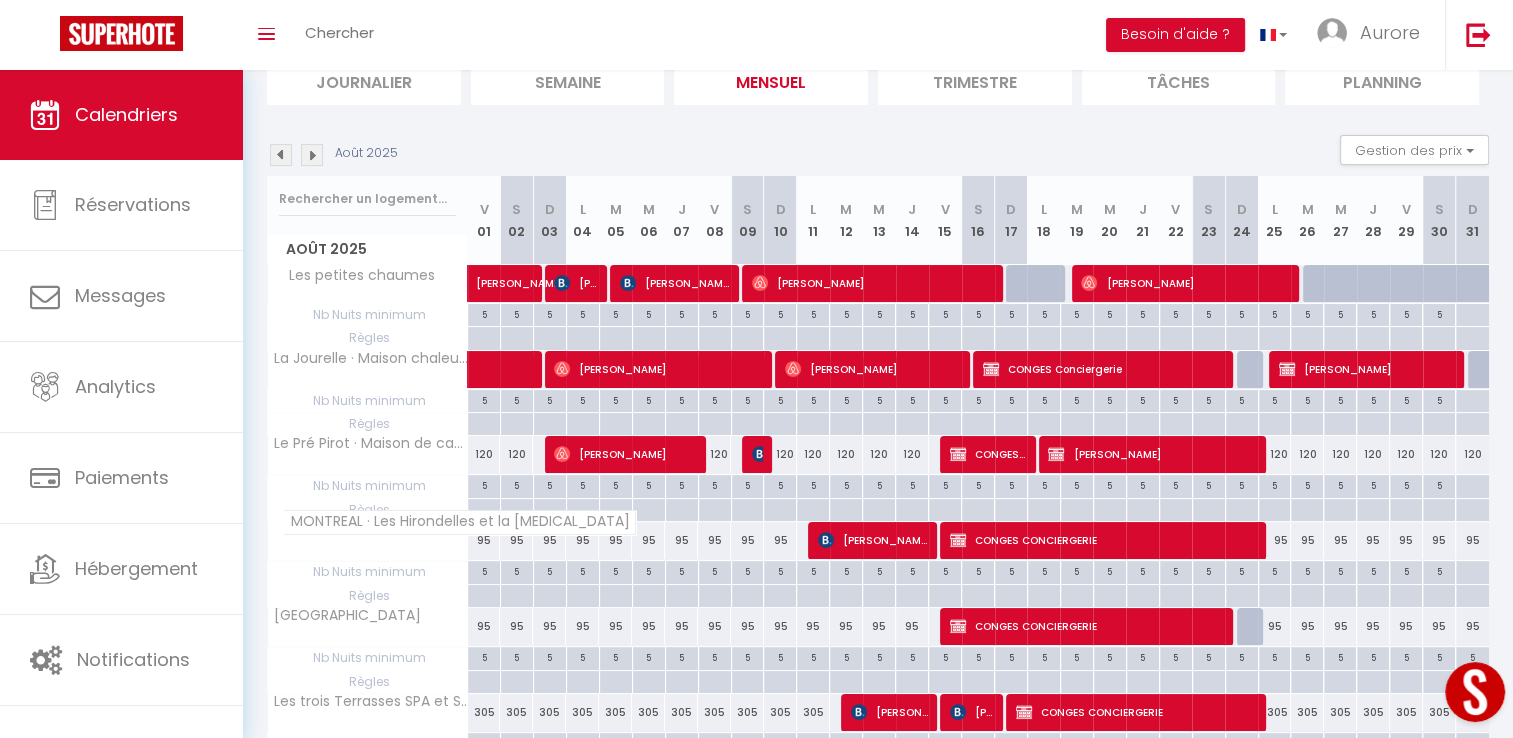 scroll, scrollTop: 200, scrollLeft: 0, axis: vertical 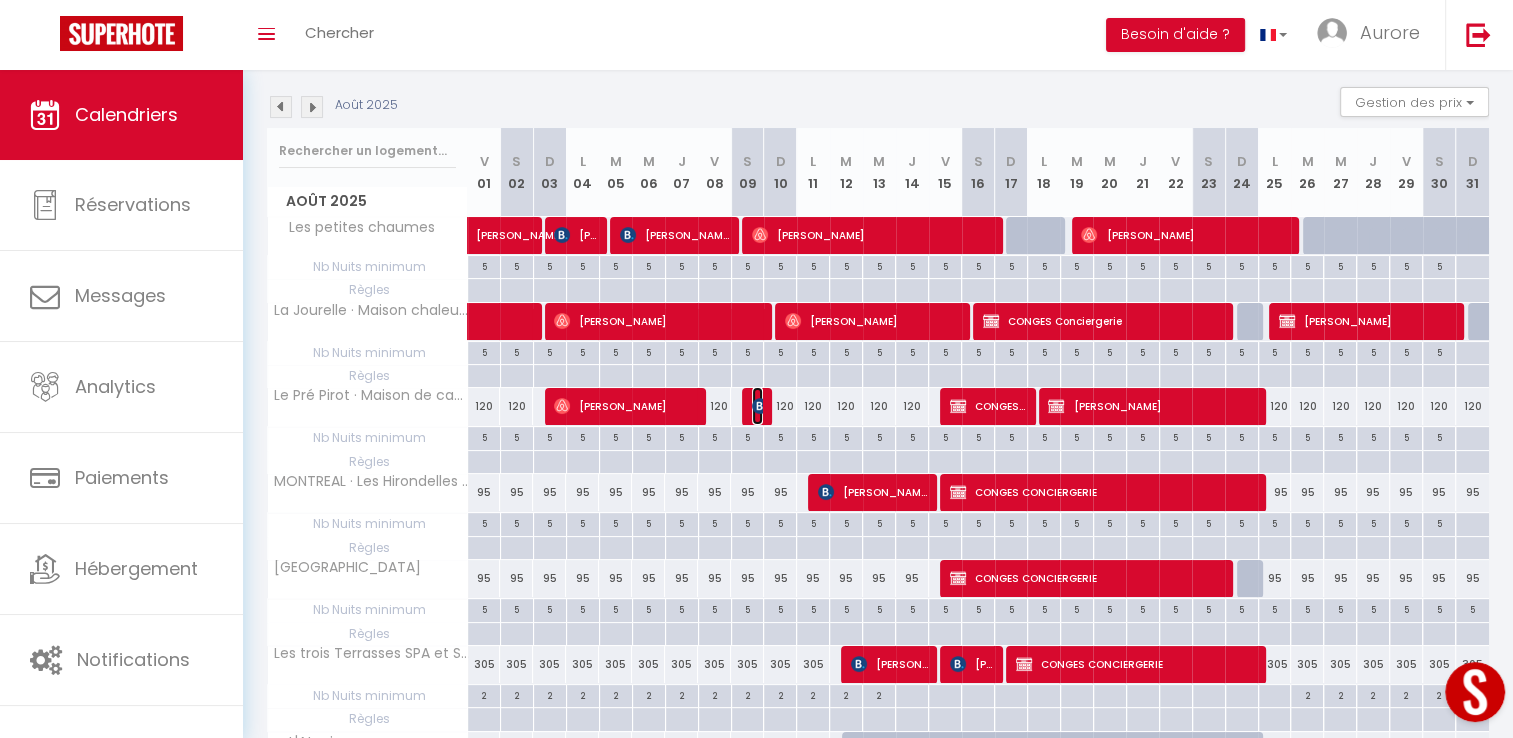 click at bounding box center (760, 406) 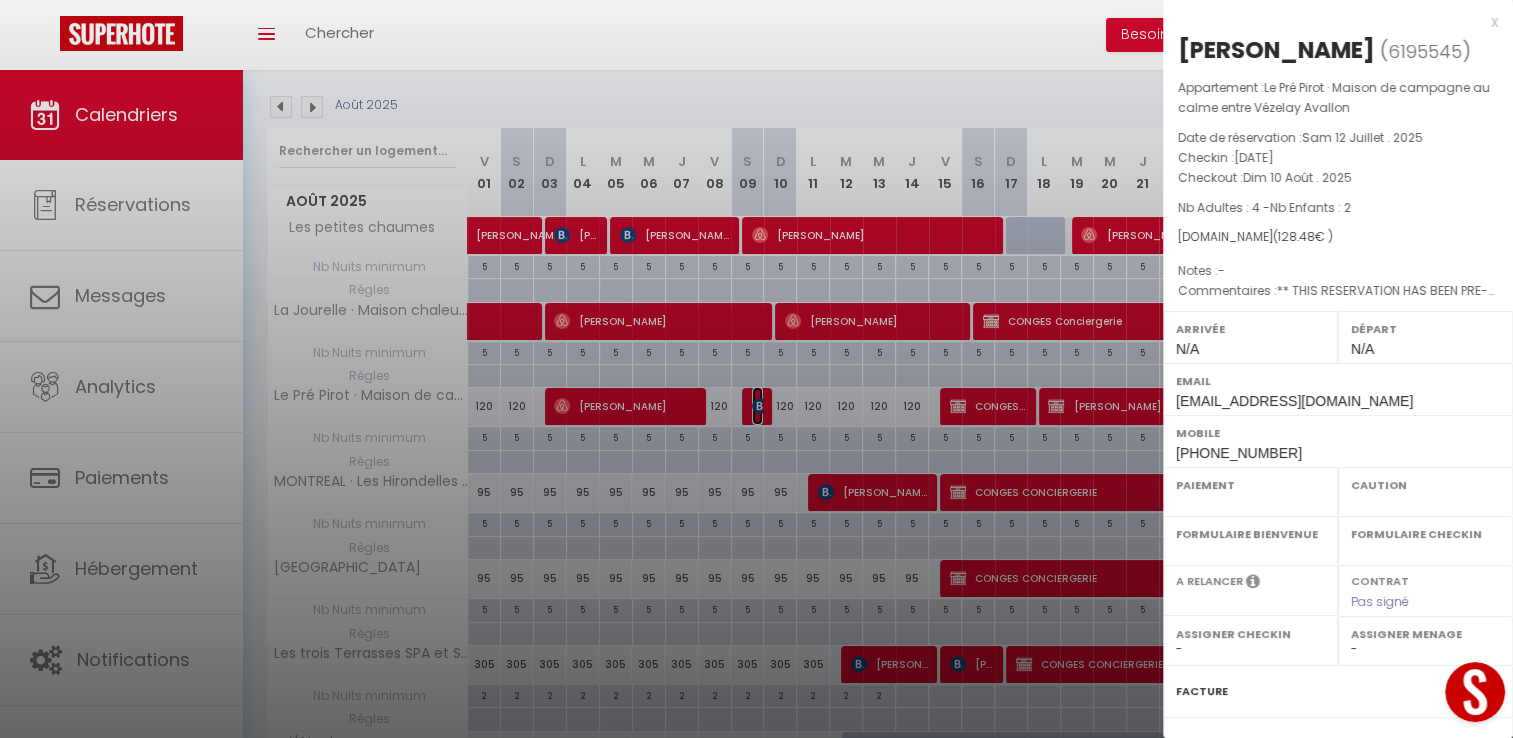 select on "OK" 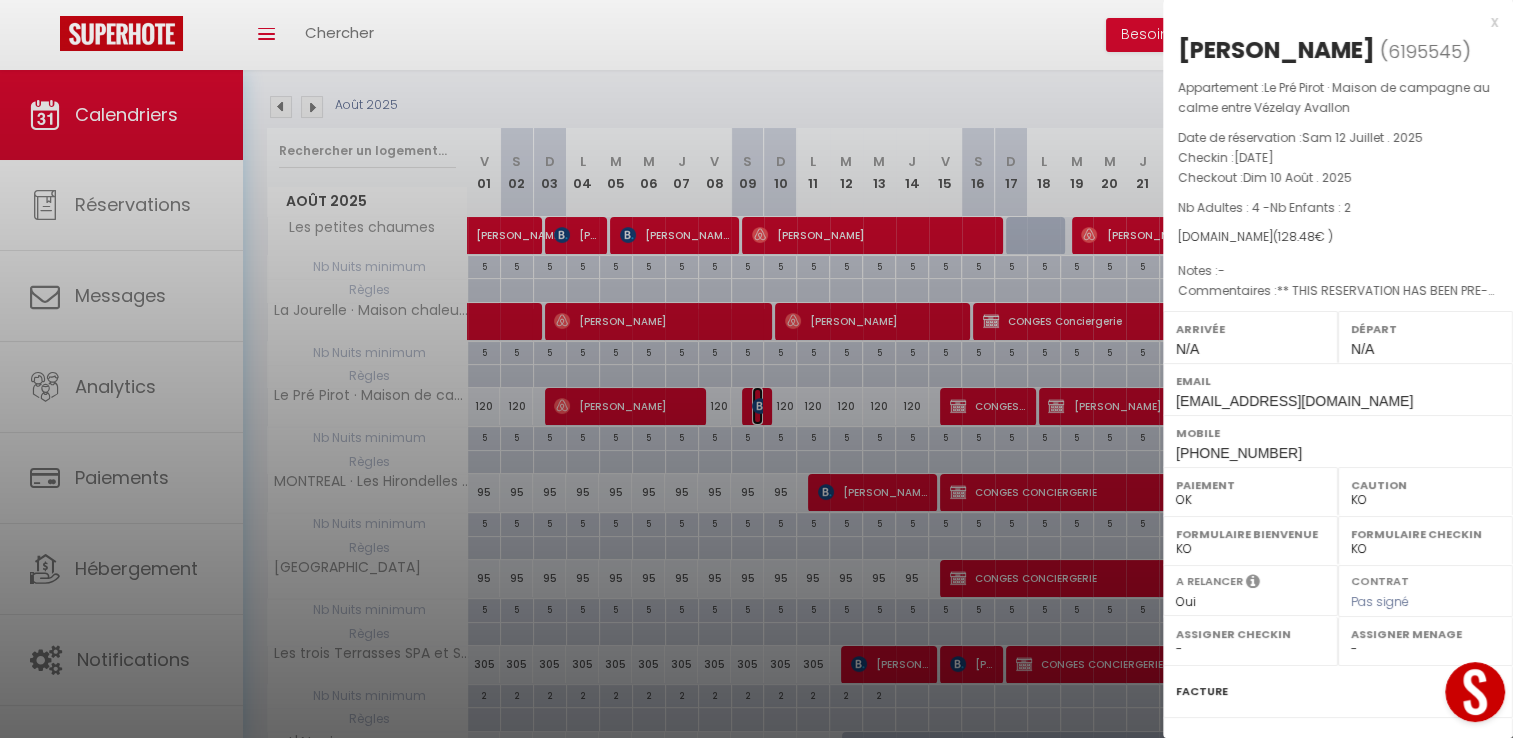 select 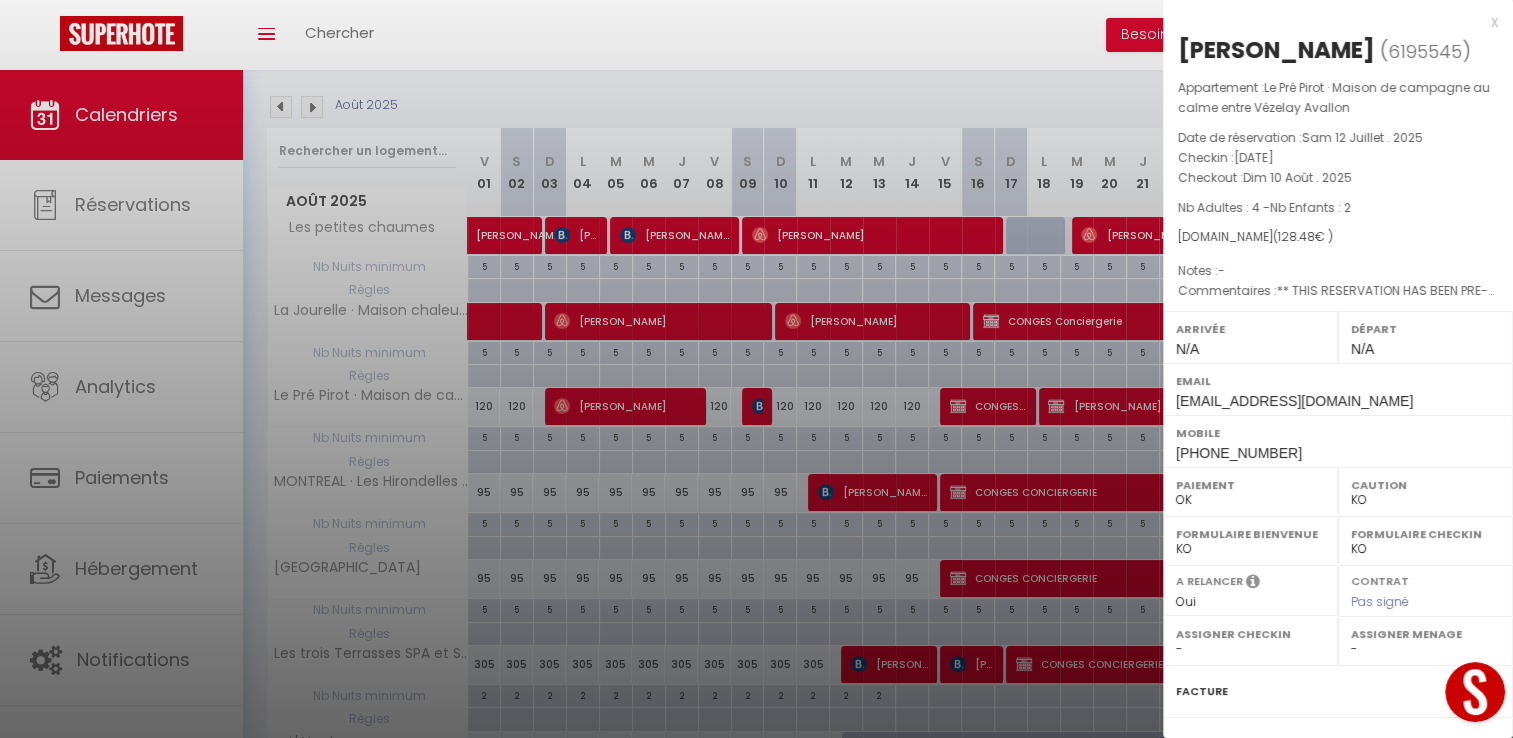 click on "x" at bounding box center (1330, 22) 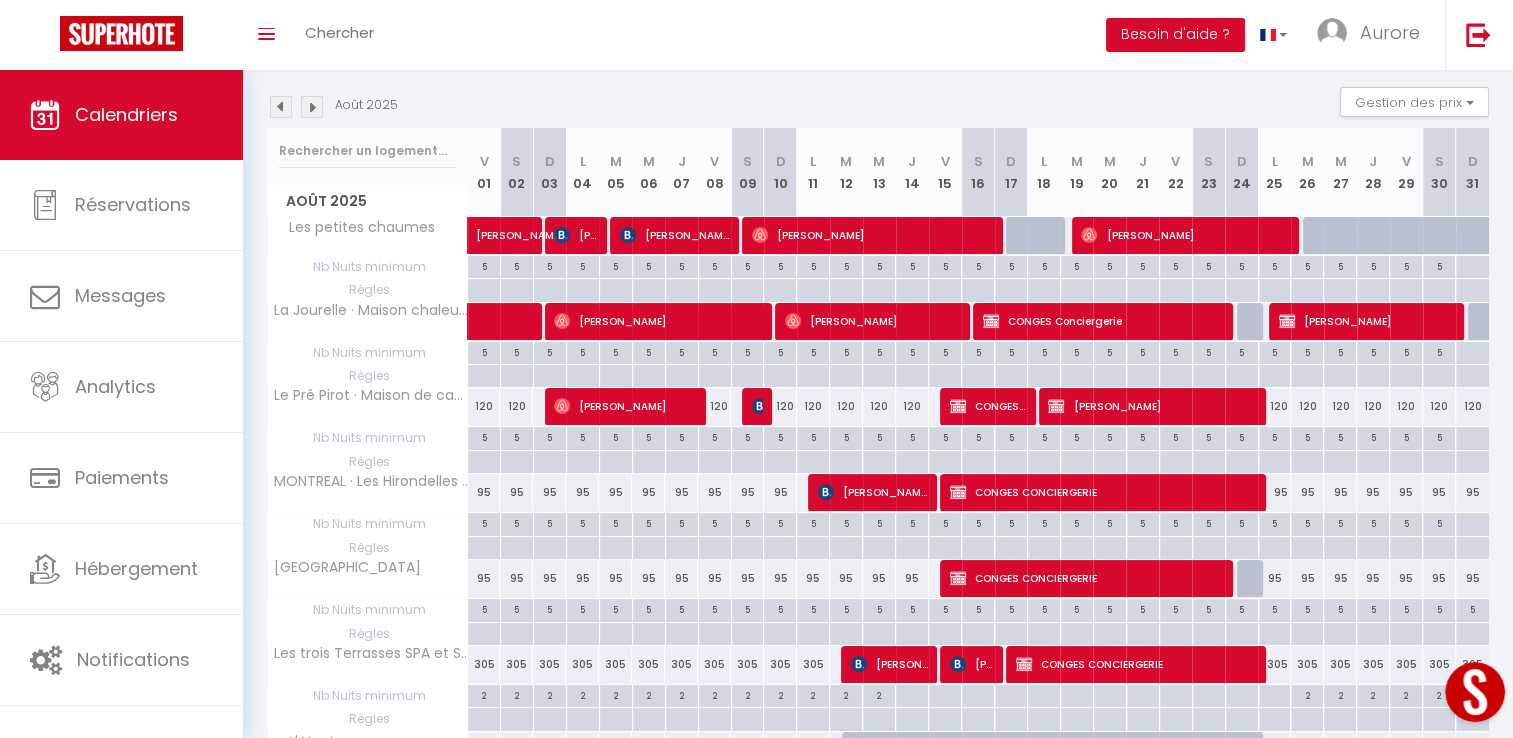 click at bounding box center [747, 438] 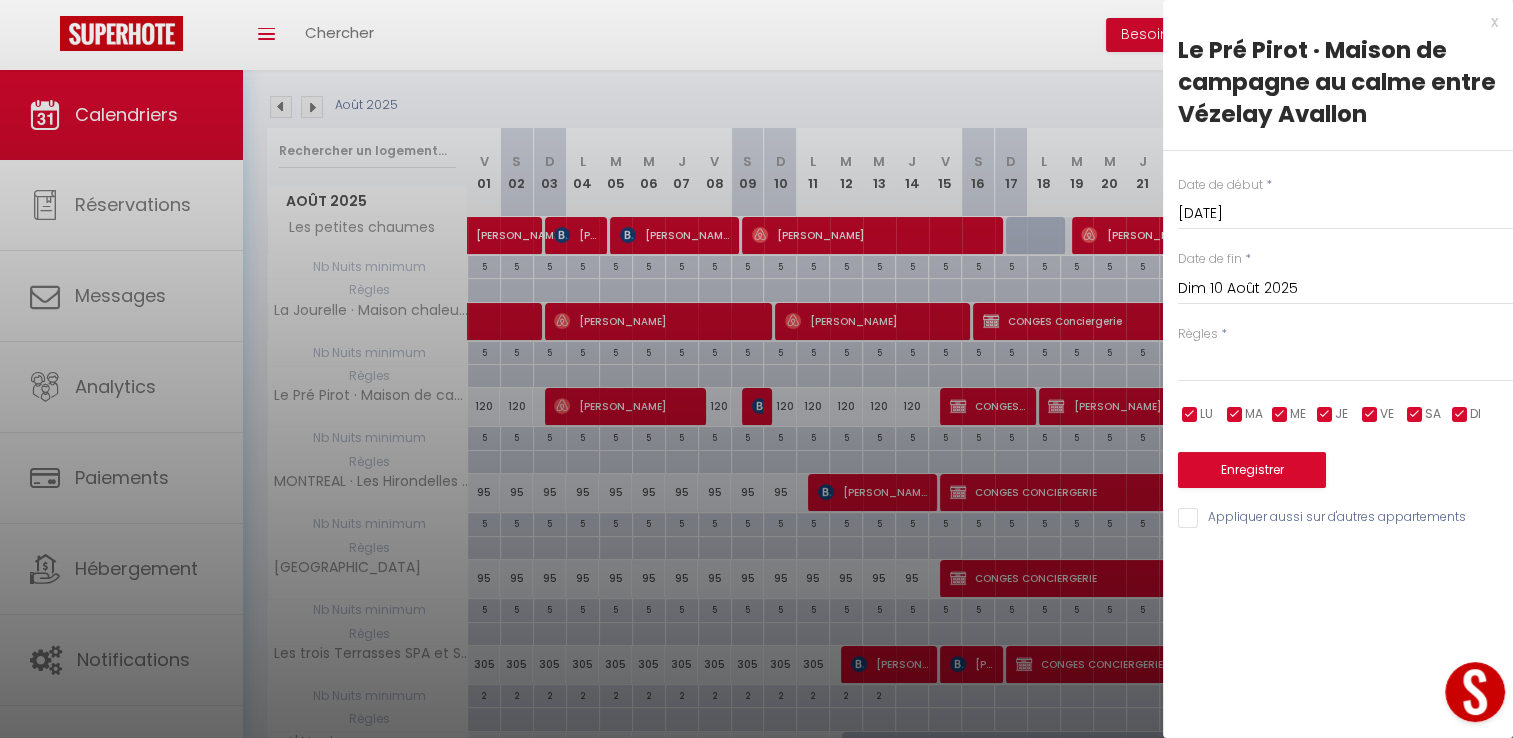 click on "x" at bounding box center [1330, 22] 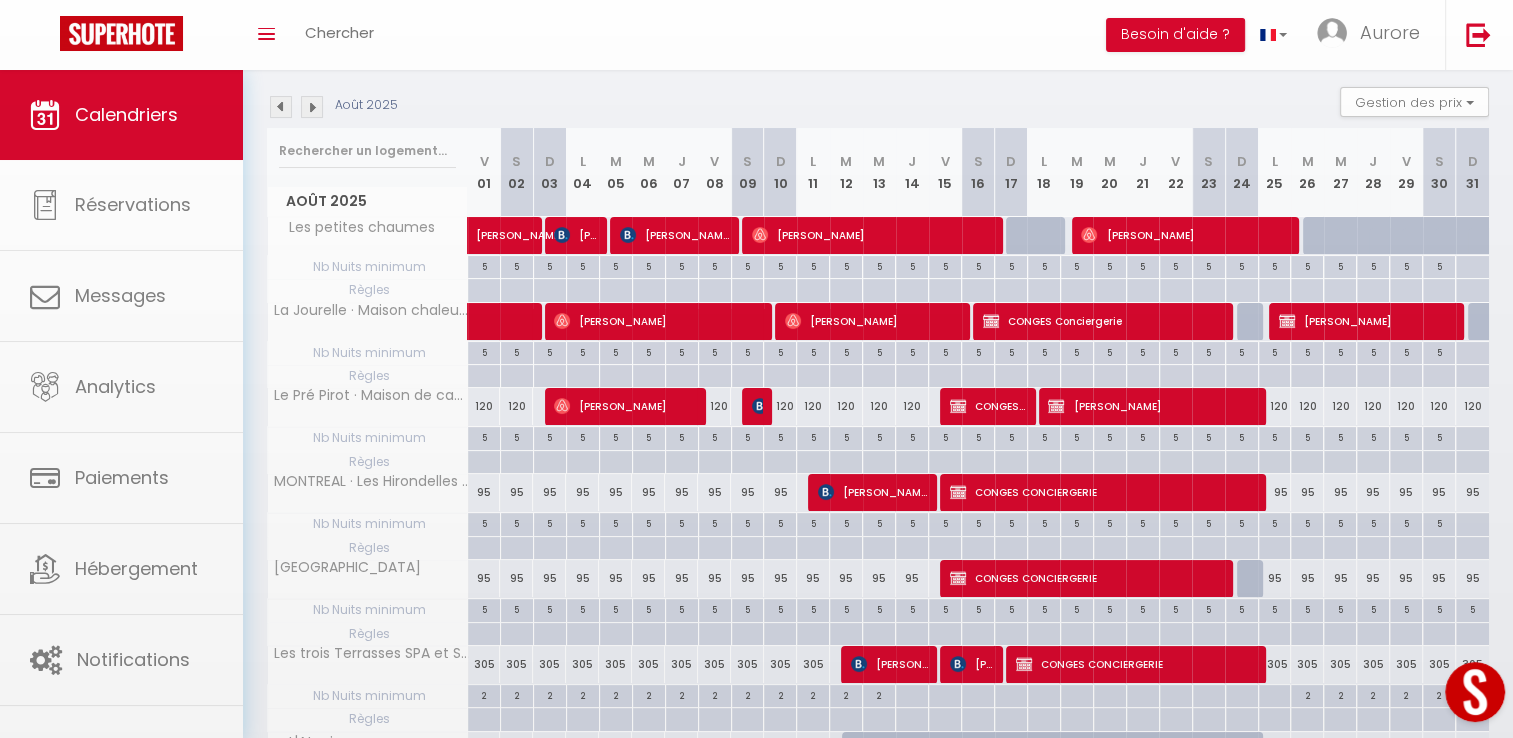 type on "undefined aN undefined NaN" 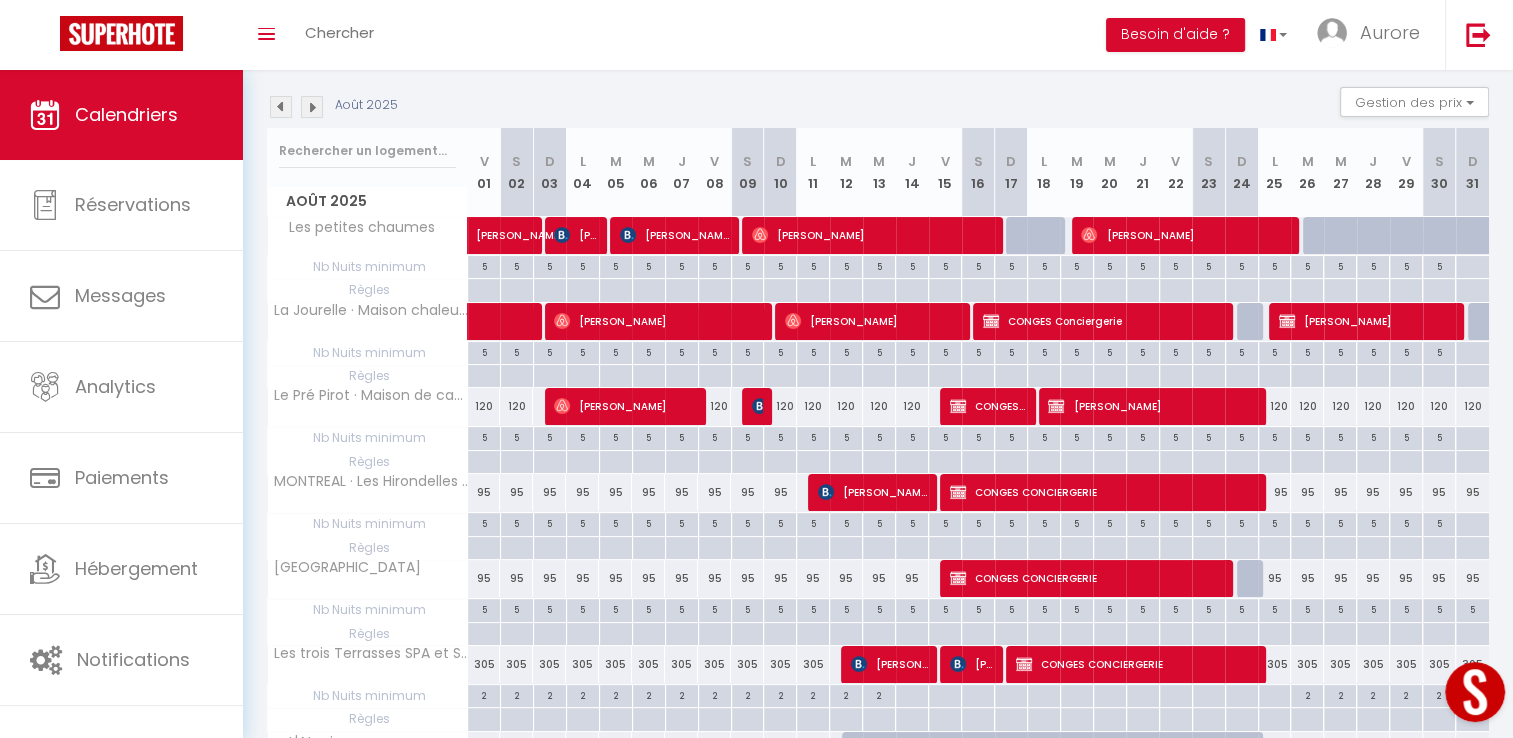 click at bounding box center (747, 438) 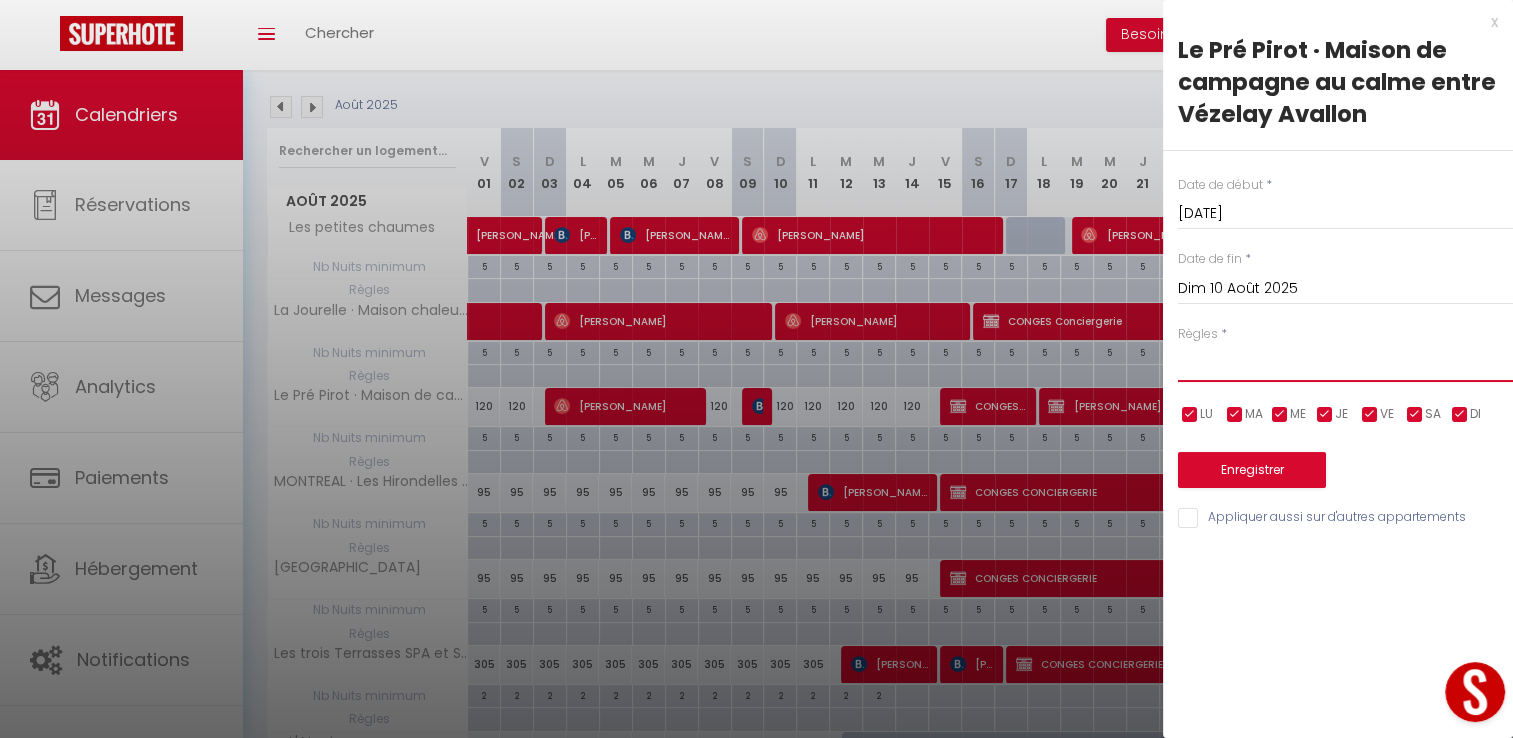 click on "Aucun   No Checkin   No Checkout   Pas d'arrivée / Pas de départ" at bounding box center [1345, 363] 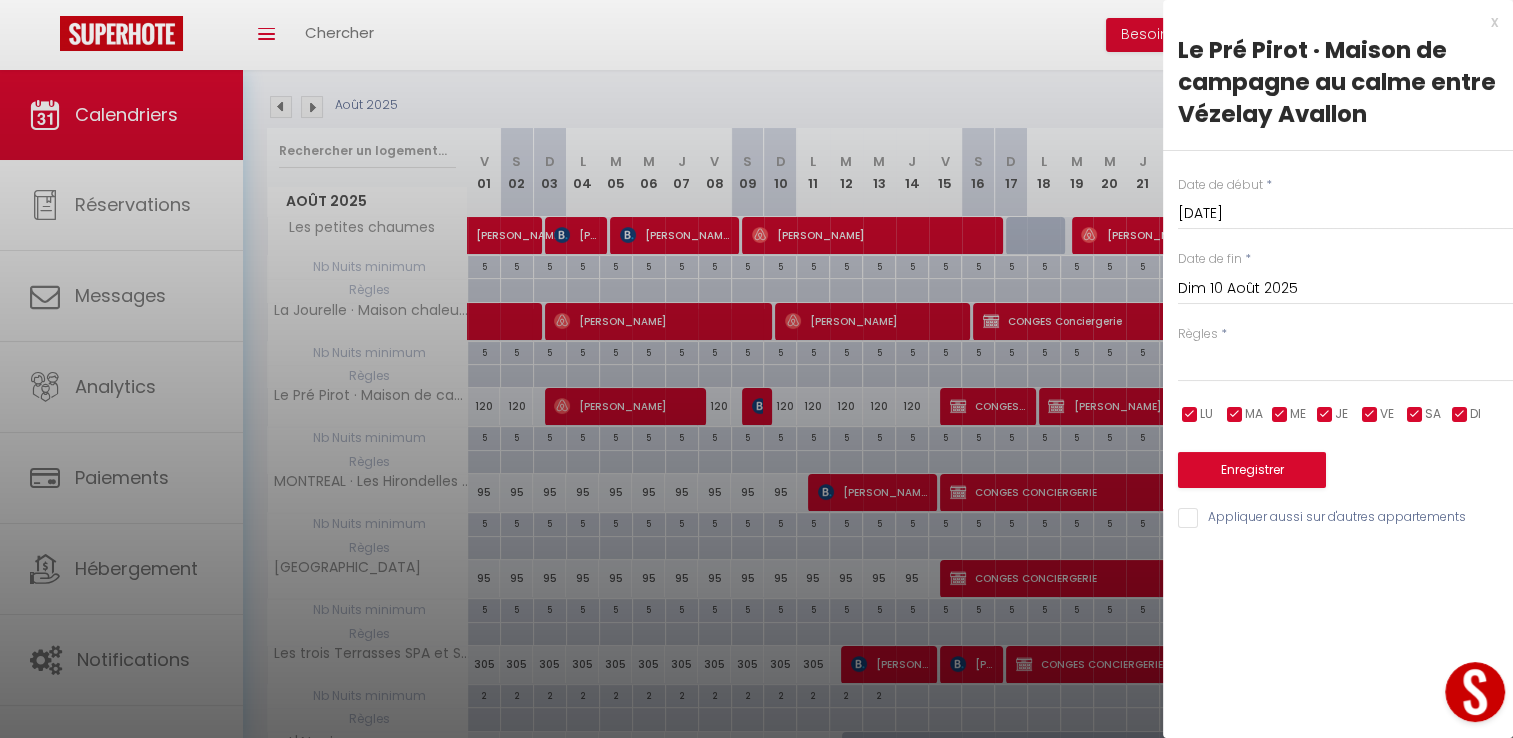 click on "x" at bounding box center (1330, 22) 